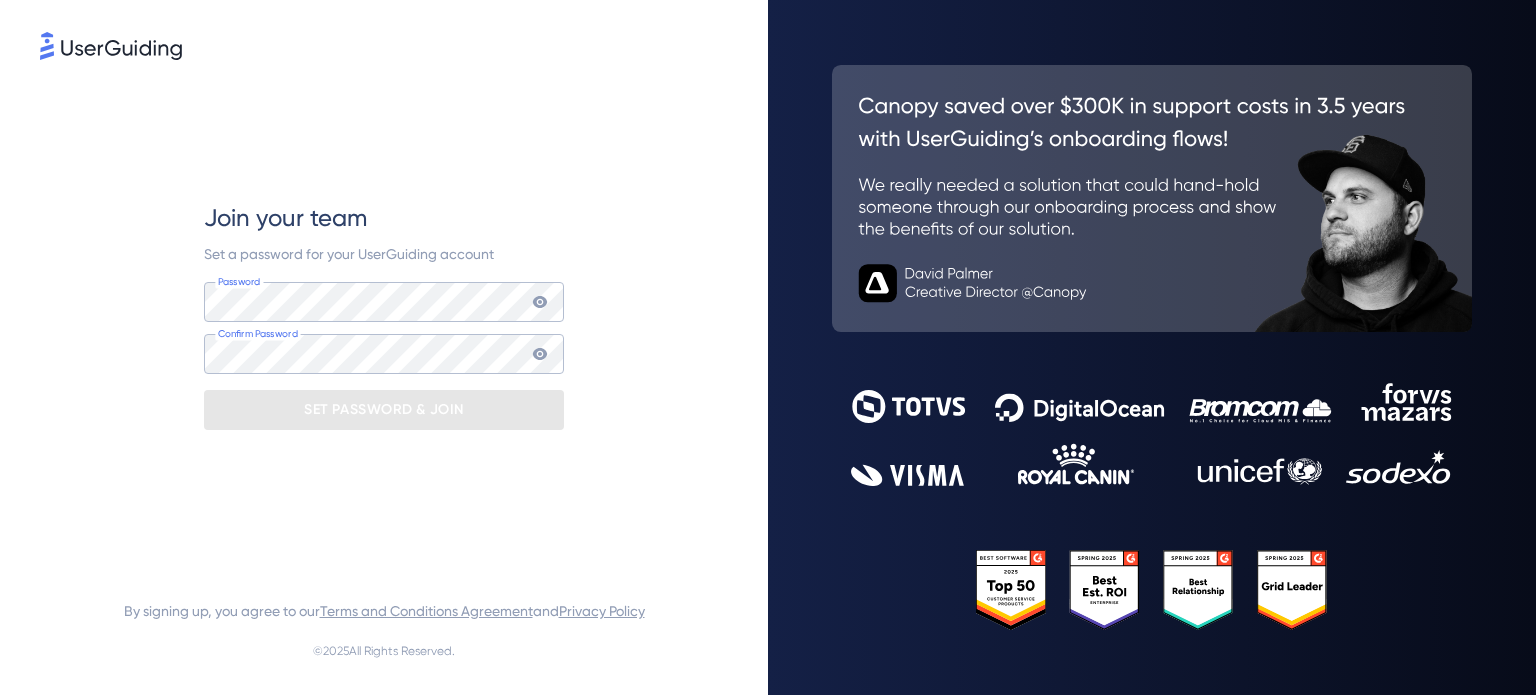 scroll, scrollTop: 0, scrollLeft: 0, axis: both 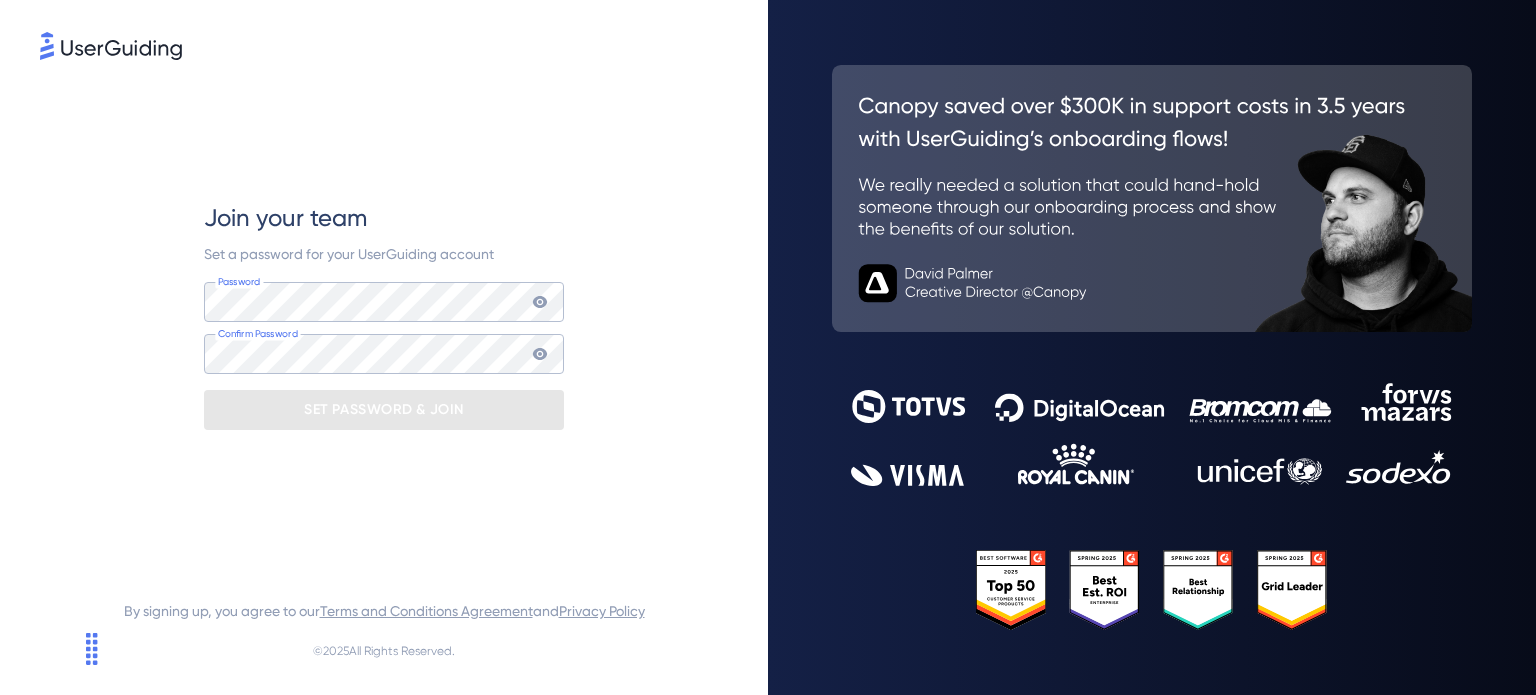 drag, startPoint x: 644, startPoint y: 210, endPoint x: 624, endPoint y: 219, distance: 21.931713 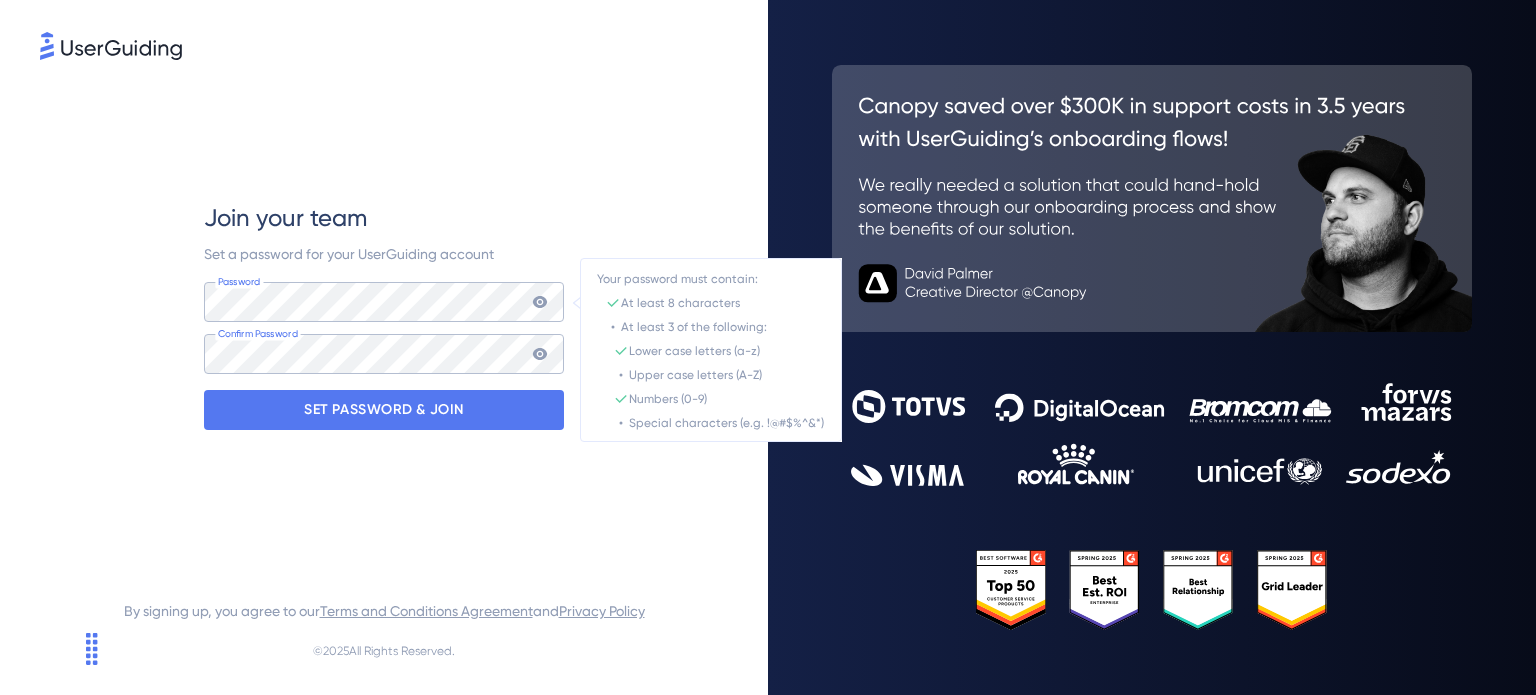 click on "Join your team Set a password for your UserGuiding account Password Your password must contain: At least 8 characters At least 3 of the following: Lower case letters (a-z) Upper case letters (A-Z) Numbers (0-9) Special characters (e.g. !@#$%^&*) Confirm Password SET PASSWORD & JOIN" at bounding box center (384, 315) 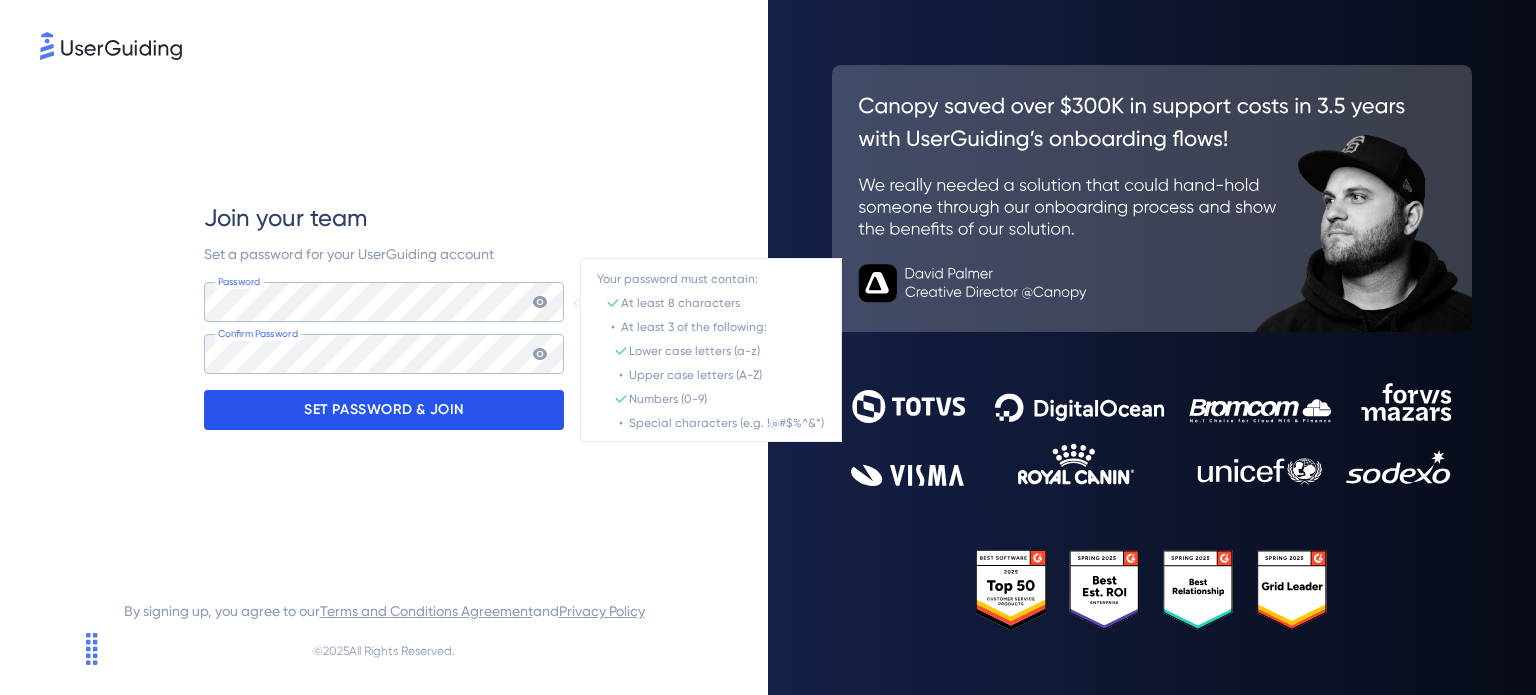 click on "SET PASSWORD & JOIN" at bounding box center (384, 410) 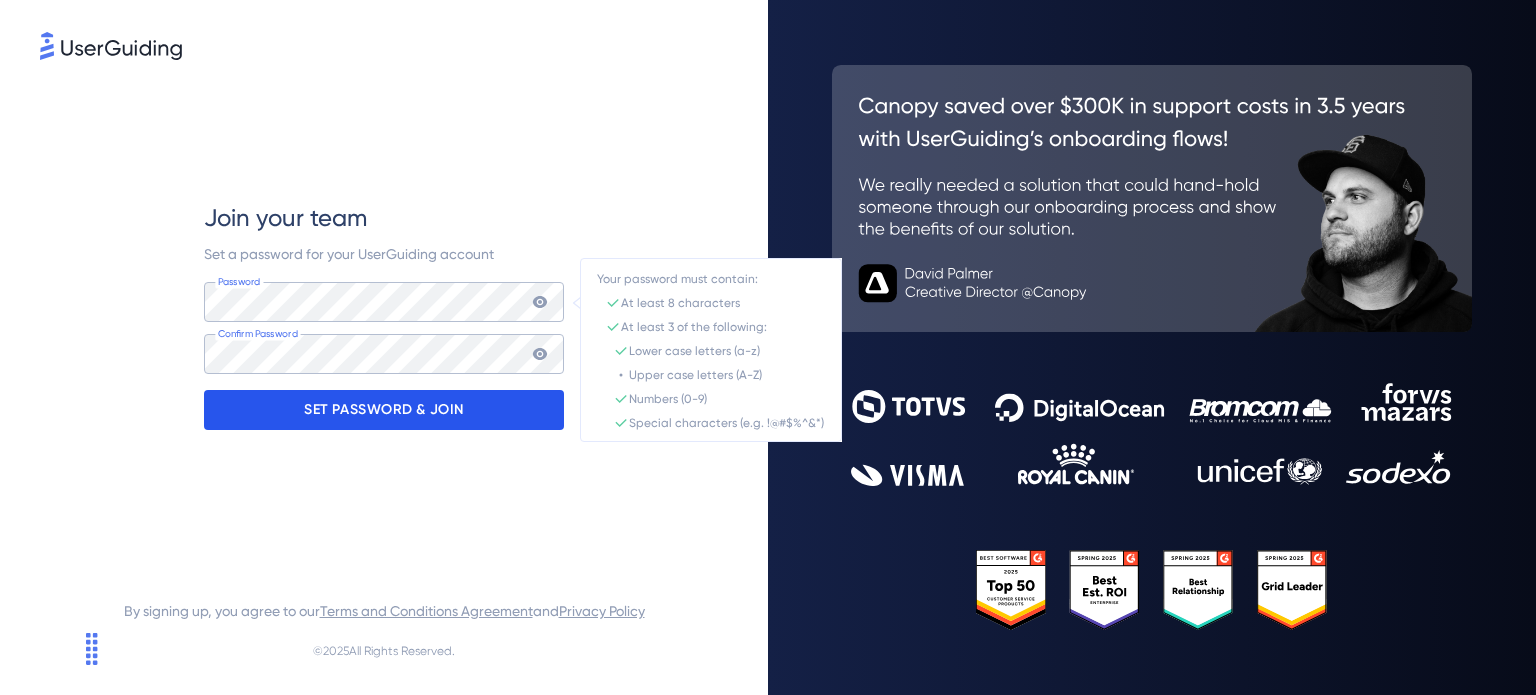 click on "SET PASSWORD & JOIN" at bounding box center [384, 410] 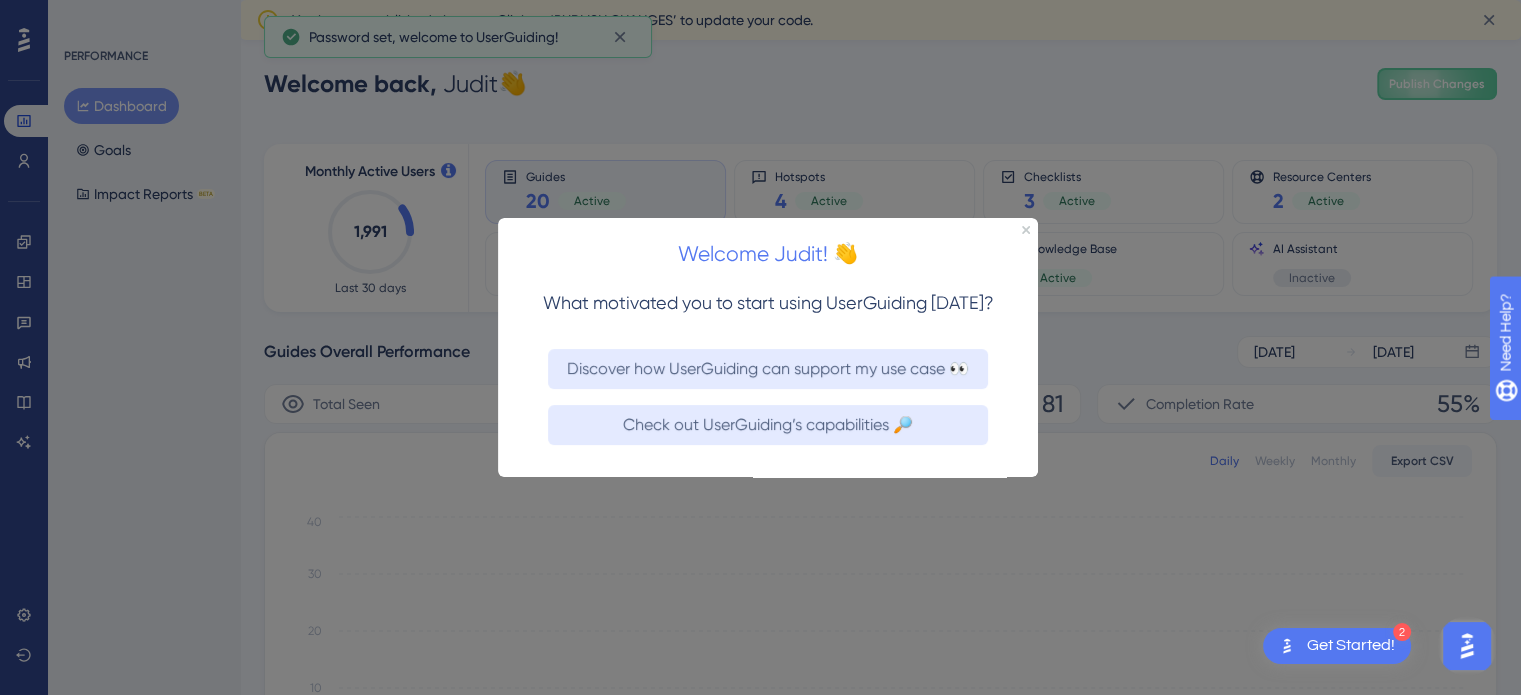 scroll, scrollTop: 0, scrollLeft: 0, axis: both 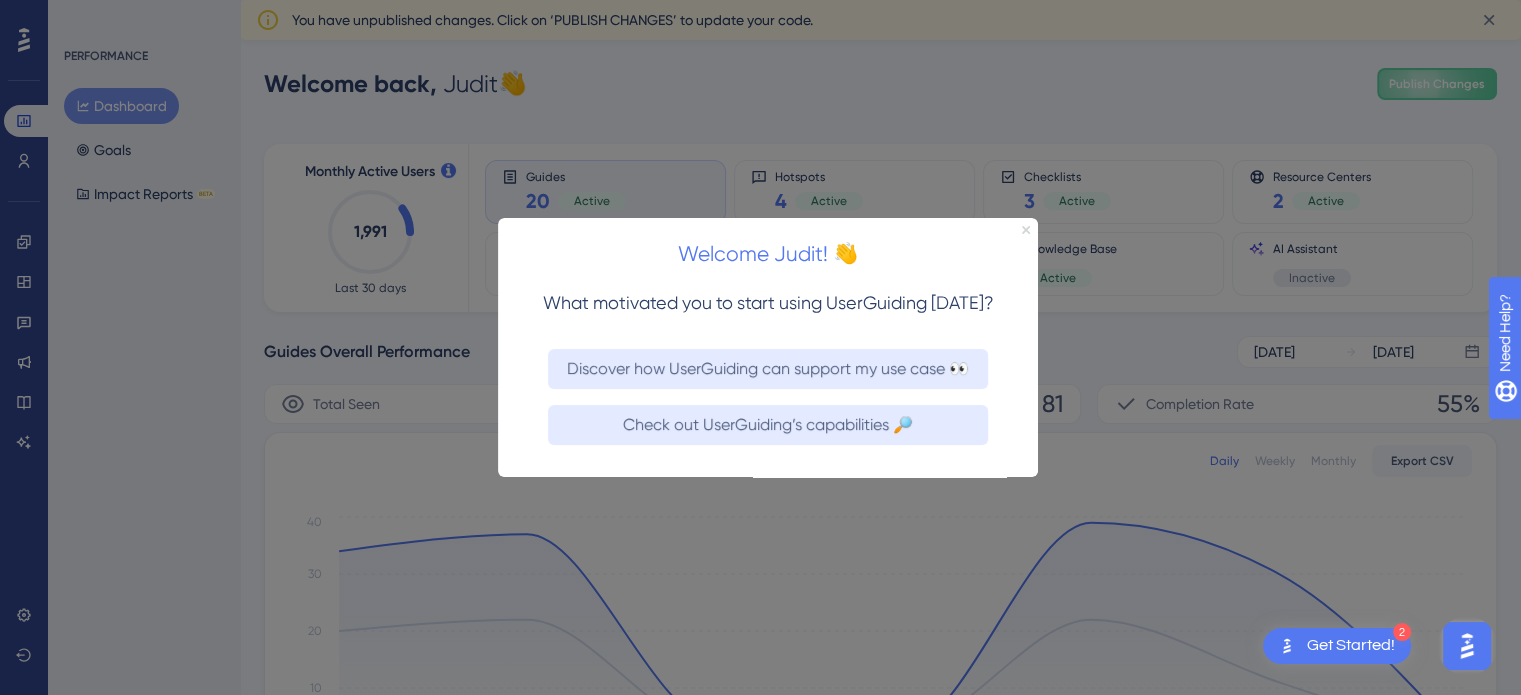 click 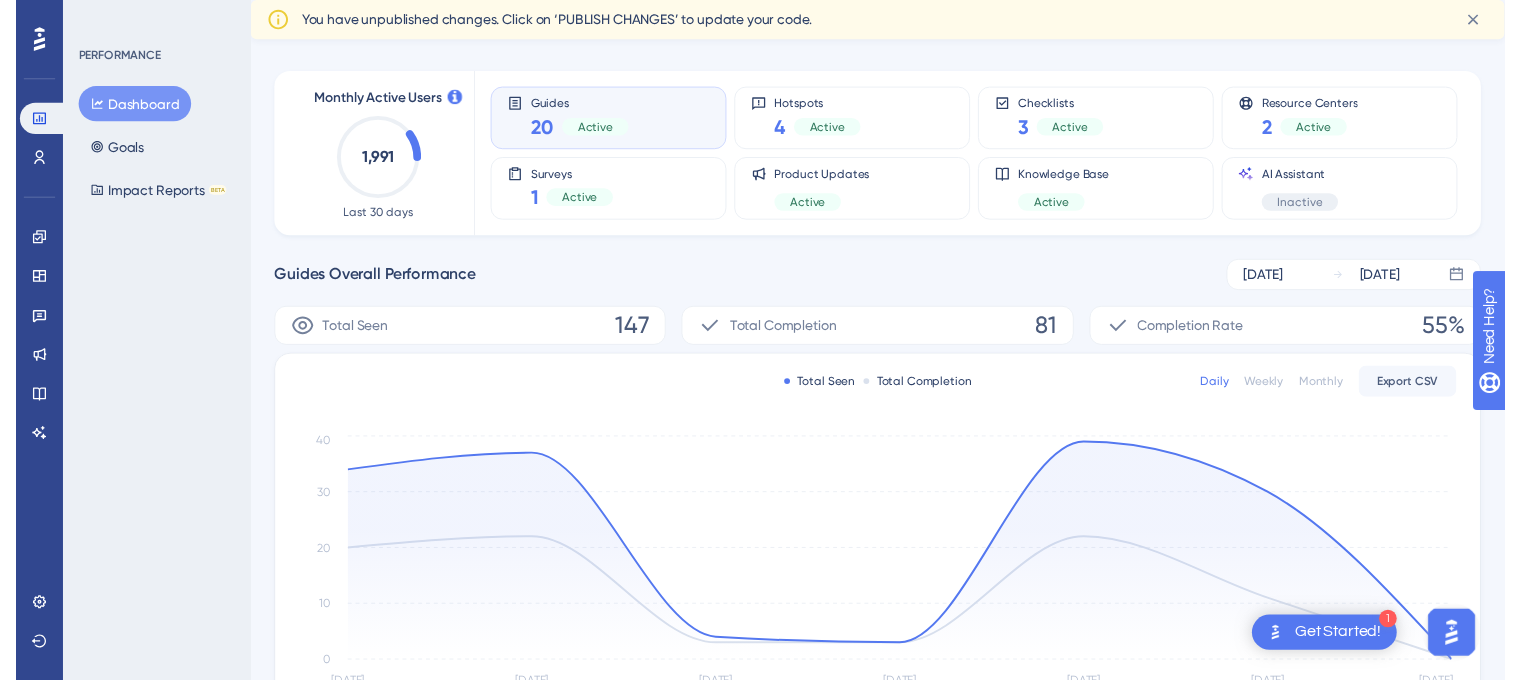 scroll, scrollTop: 0, scrollLeft: 0, axis: both 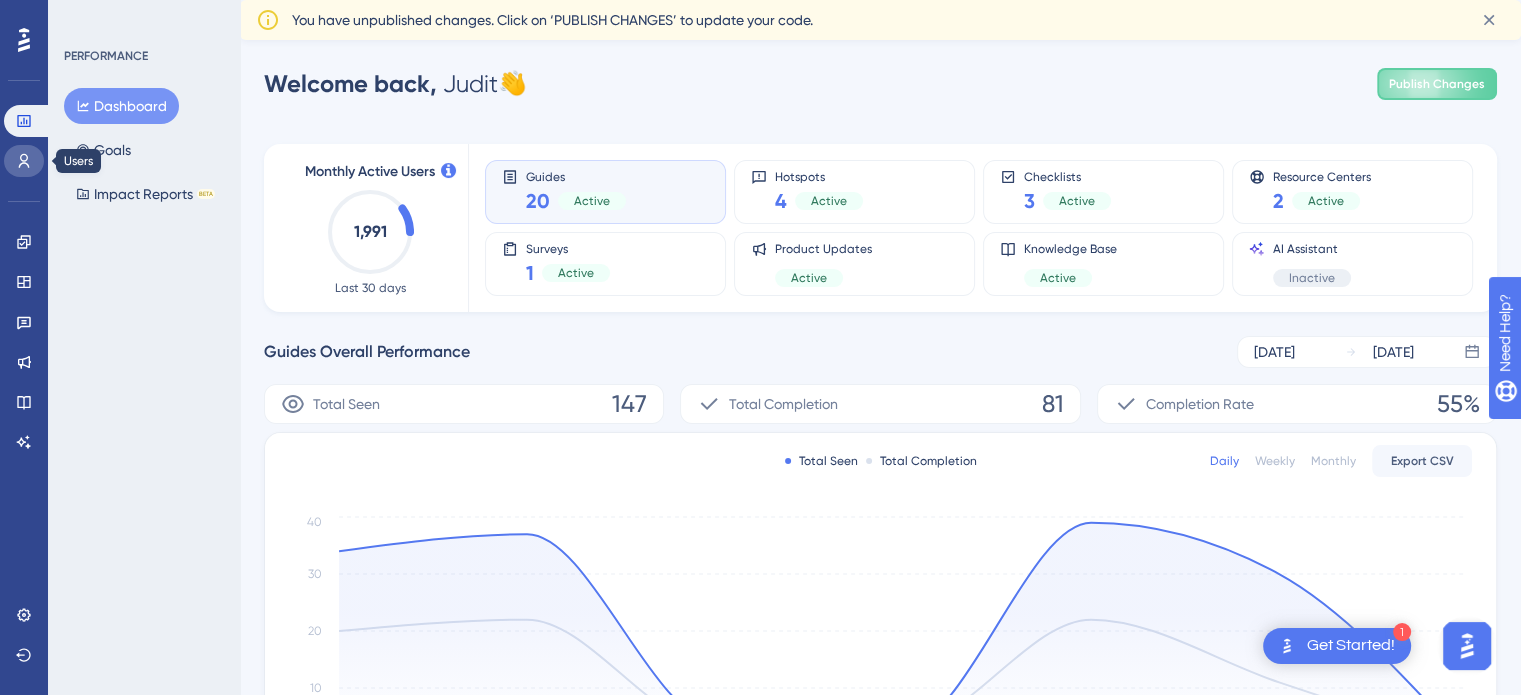 click 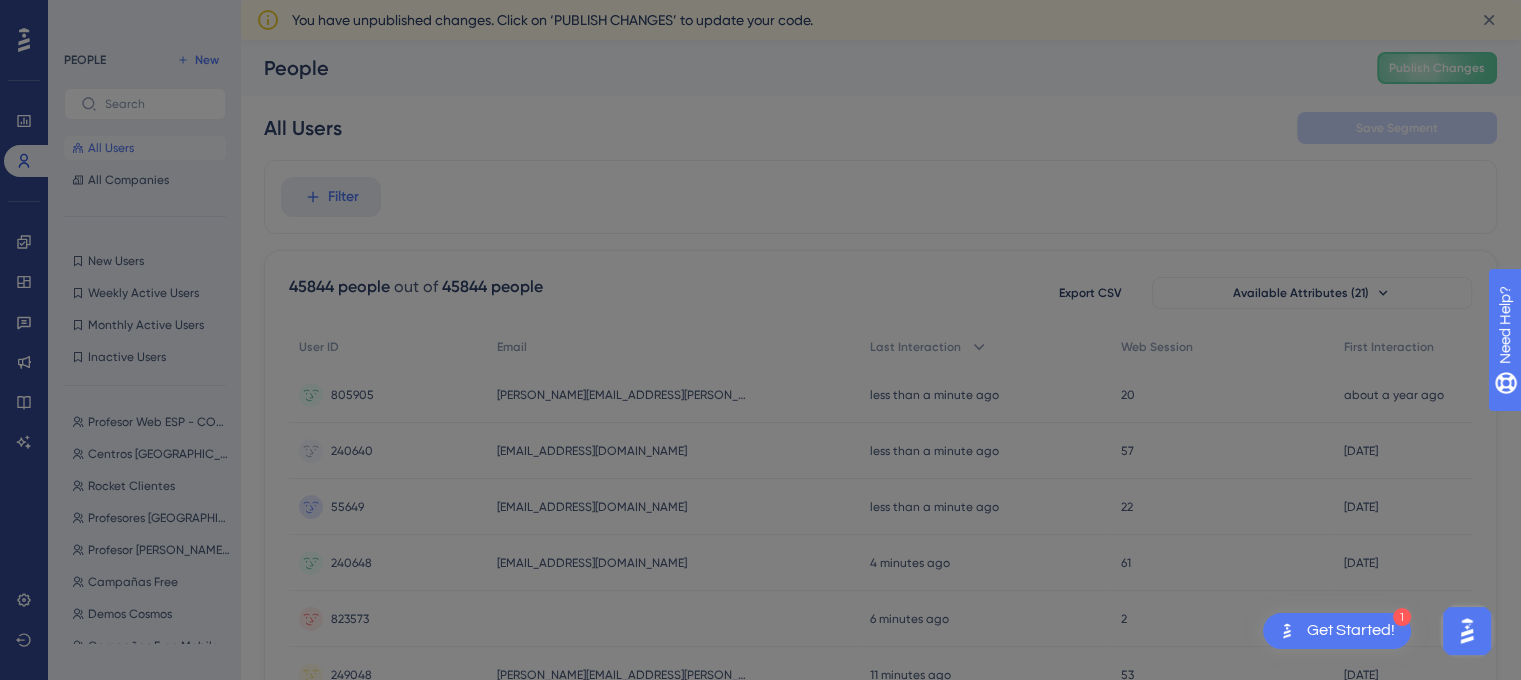 scroll, scrollTop: 0, scrollLeft: 0, axis: both 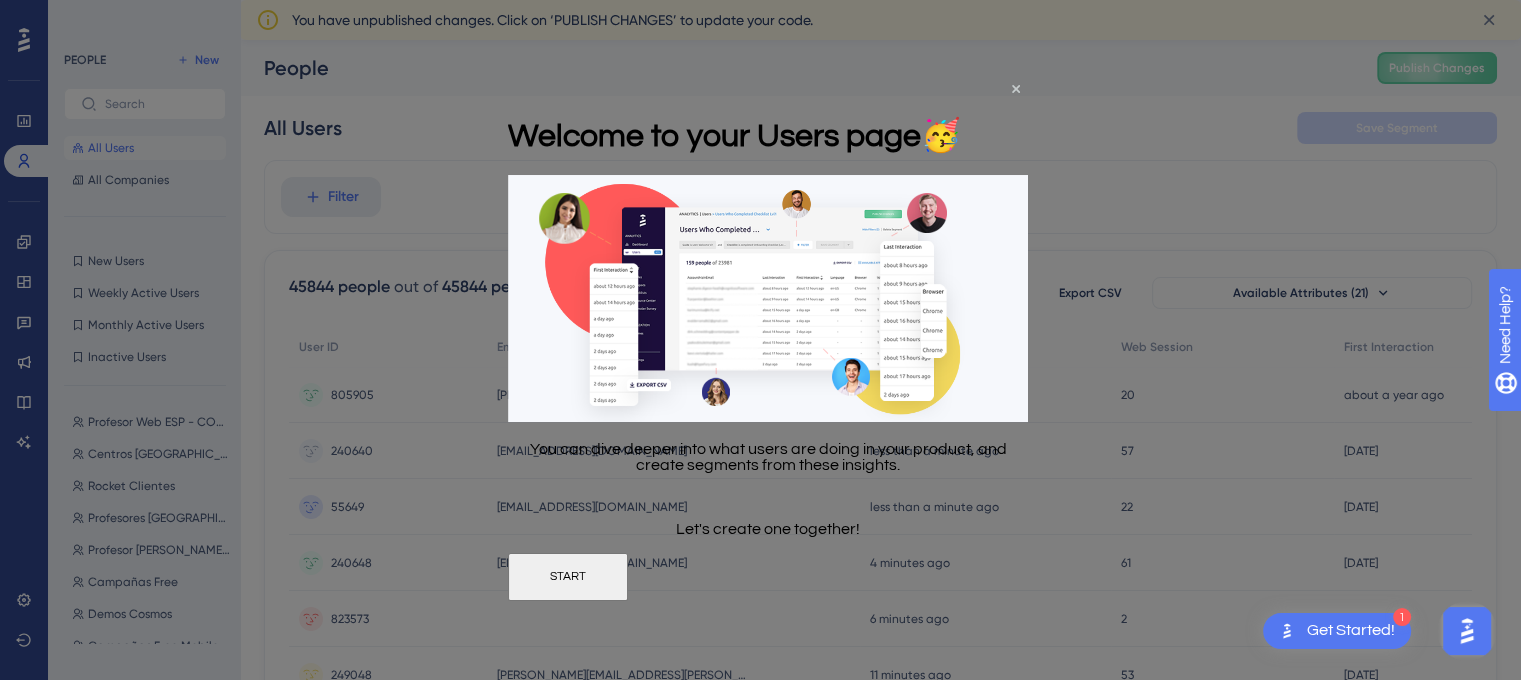 click on "Welcome to your Users page  🥳" at bounding box center [734, 134] 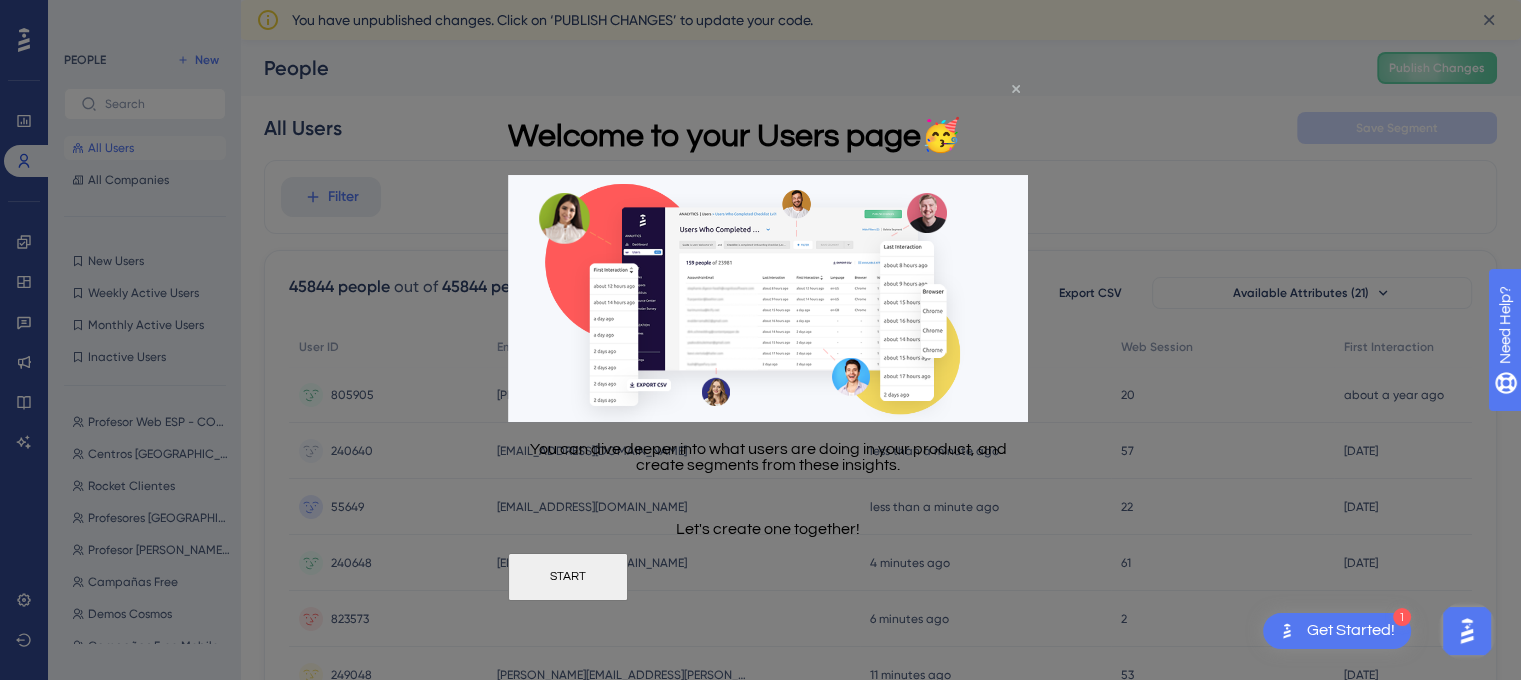 click 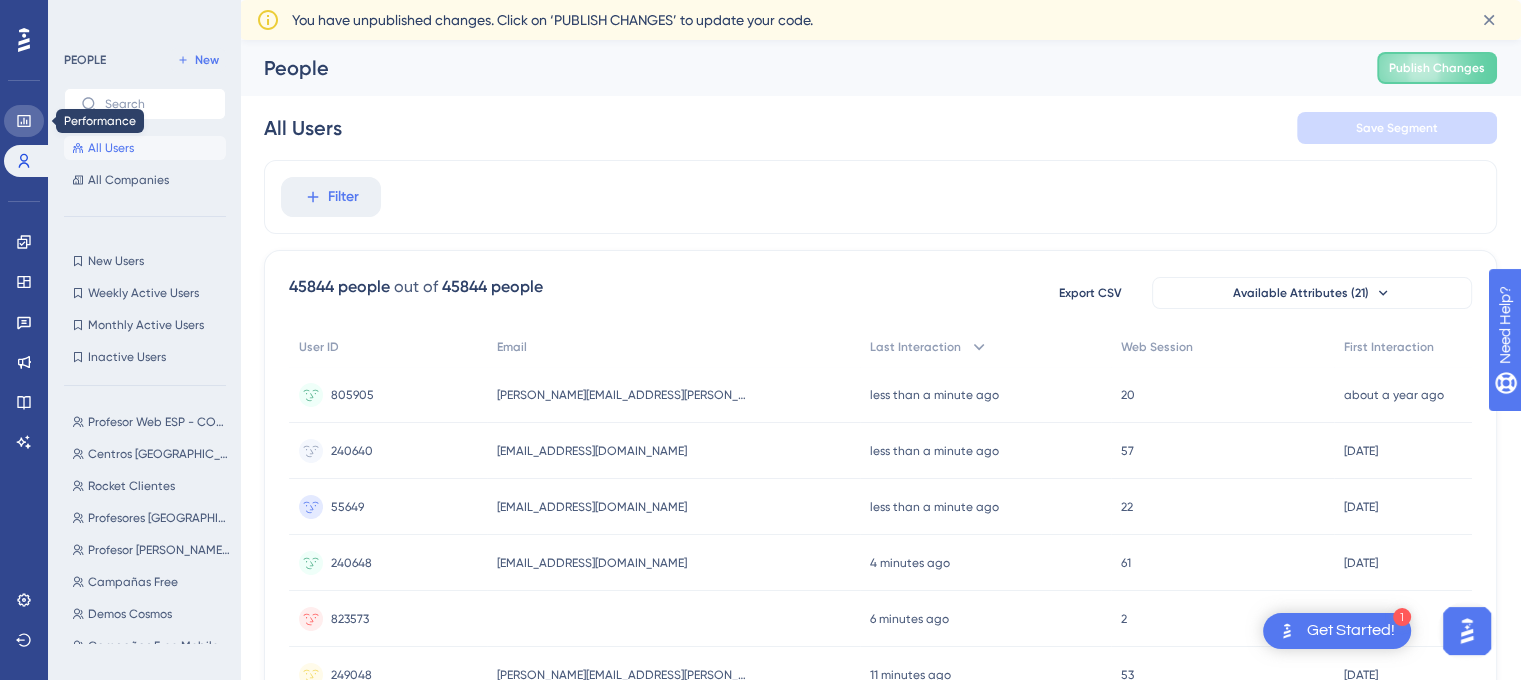 click 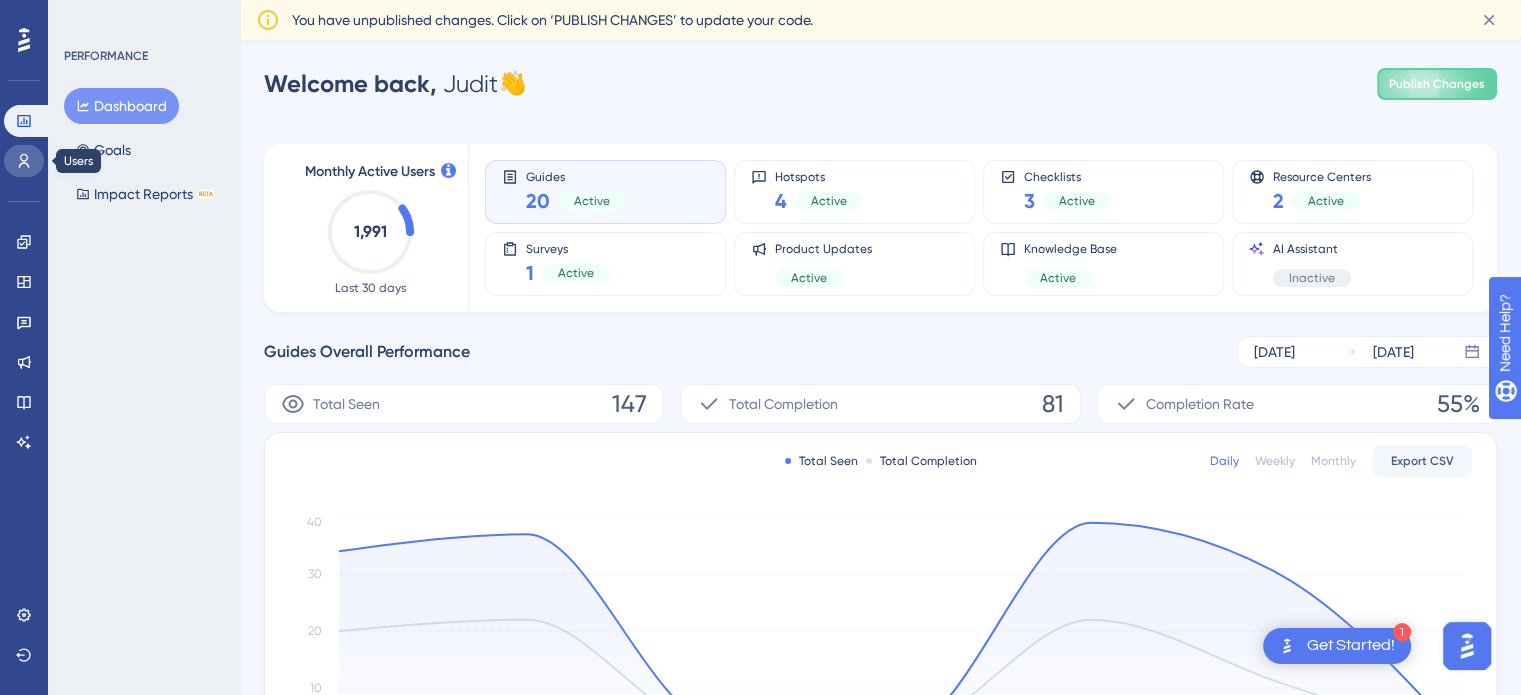 click 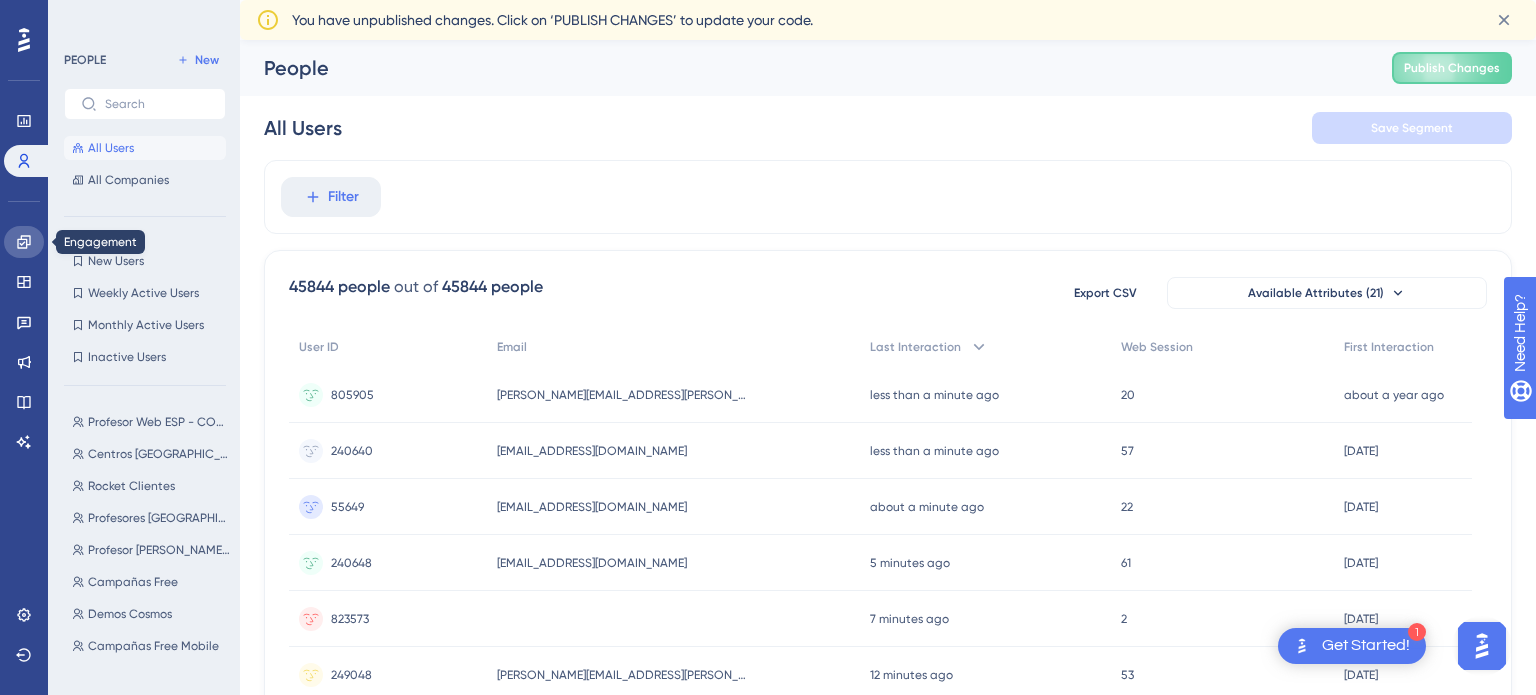 click at bounding box center (24, 242) 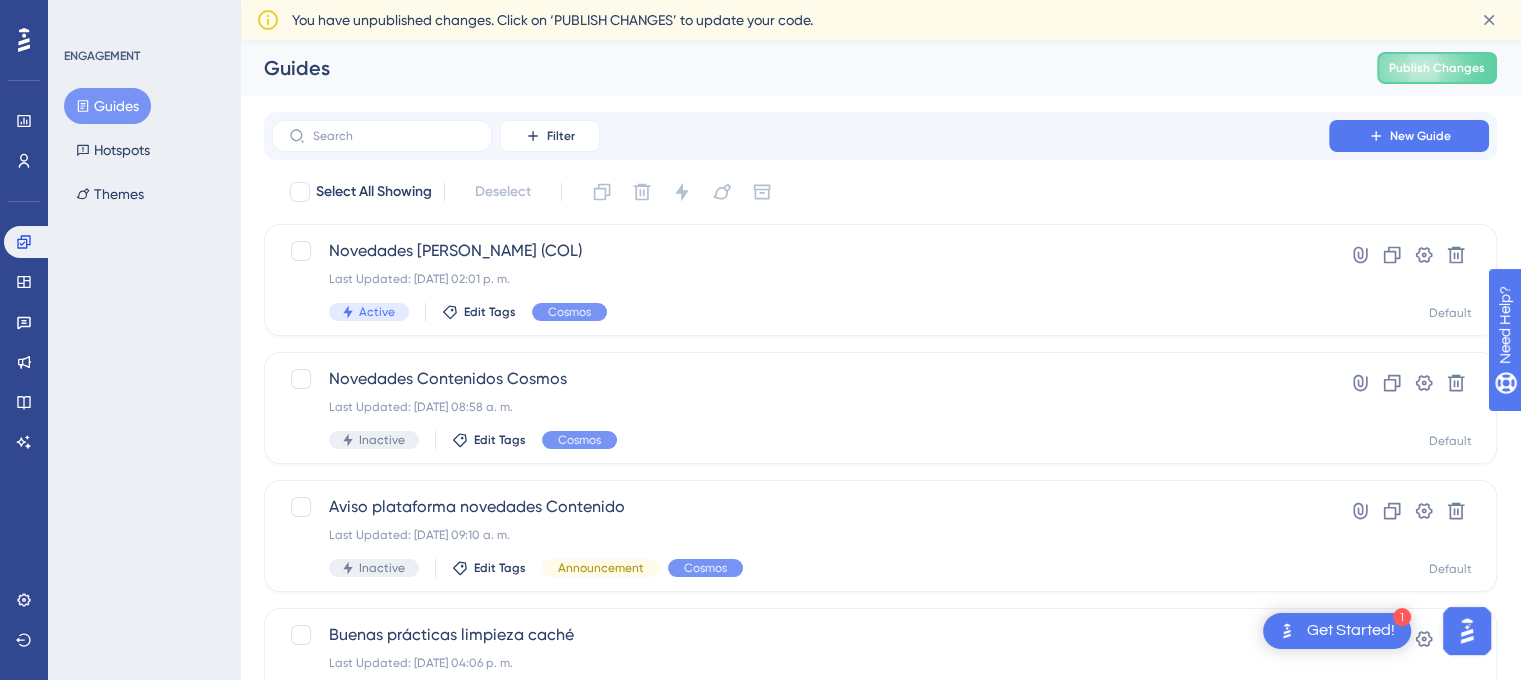 click on "Guides" at bounding box center (107, 106) 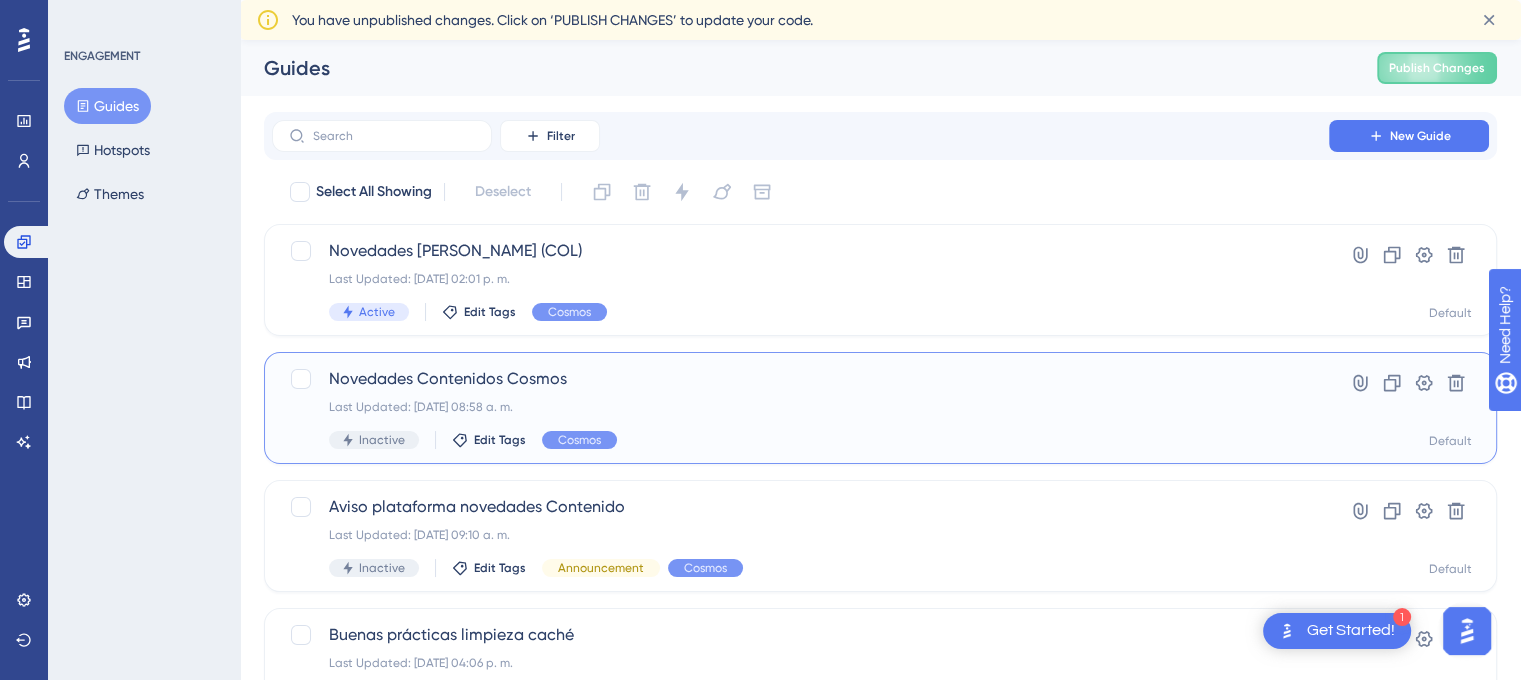 click on "Novedades Contenidos Cosmos" at bounding box center [800, 379] 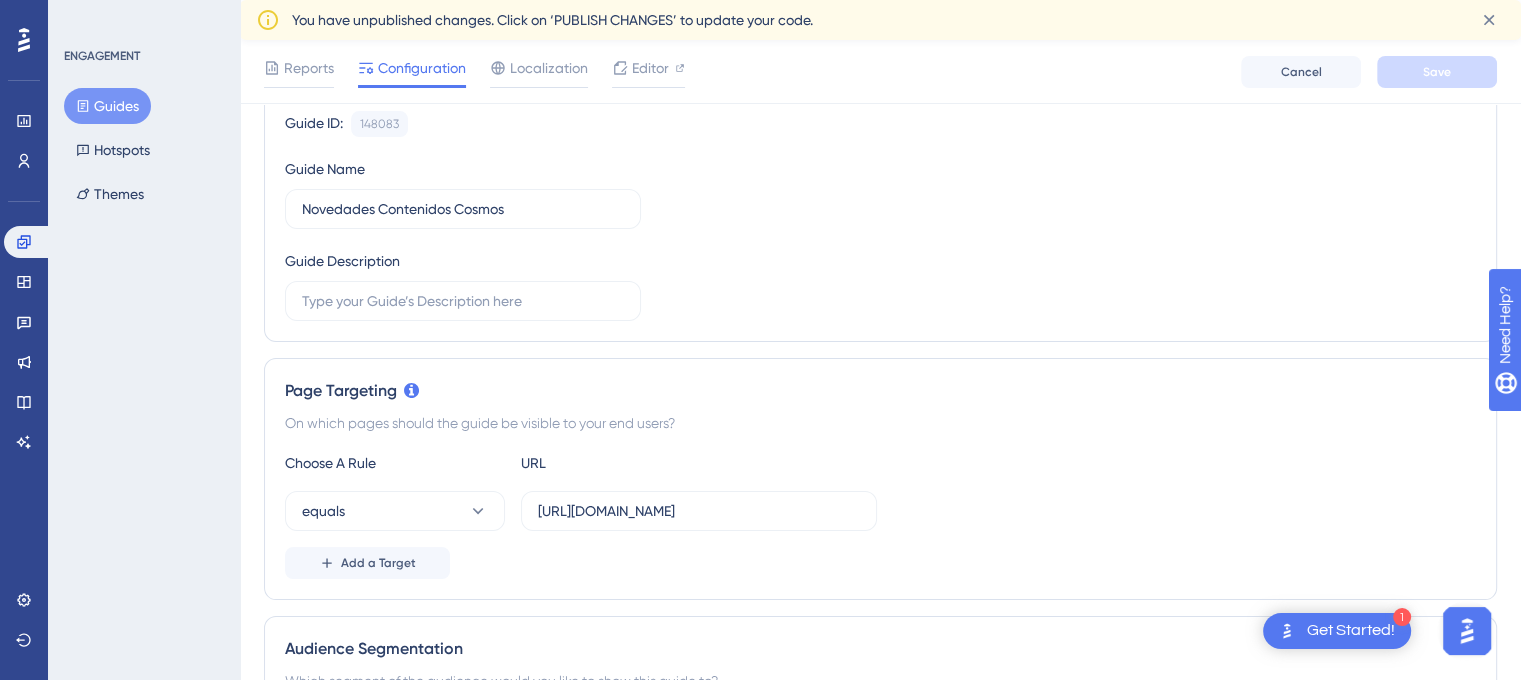 scroll, scrollTop: 500, scrollLeft: 0, axis: vertical 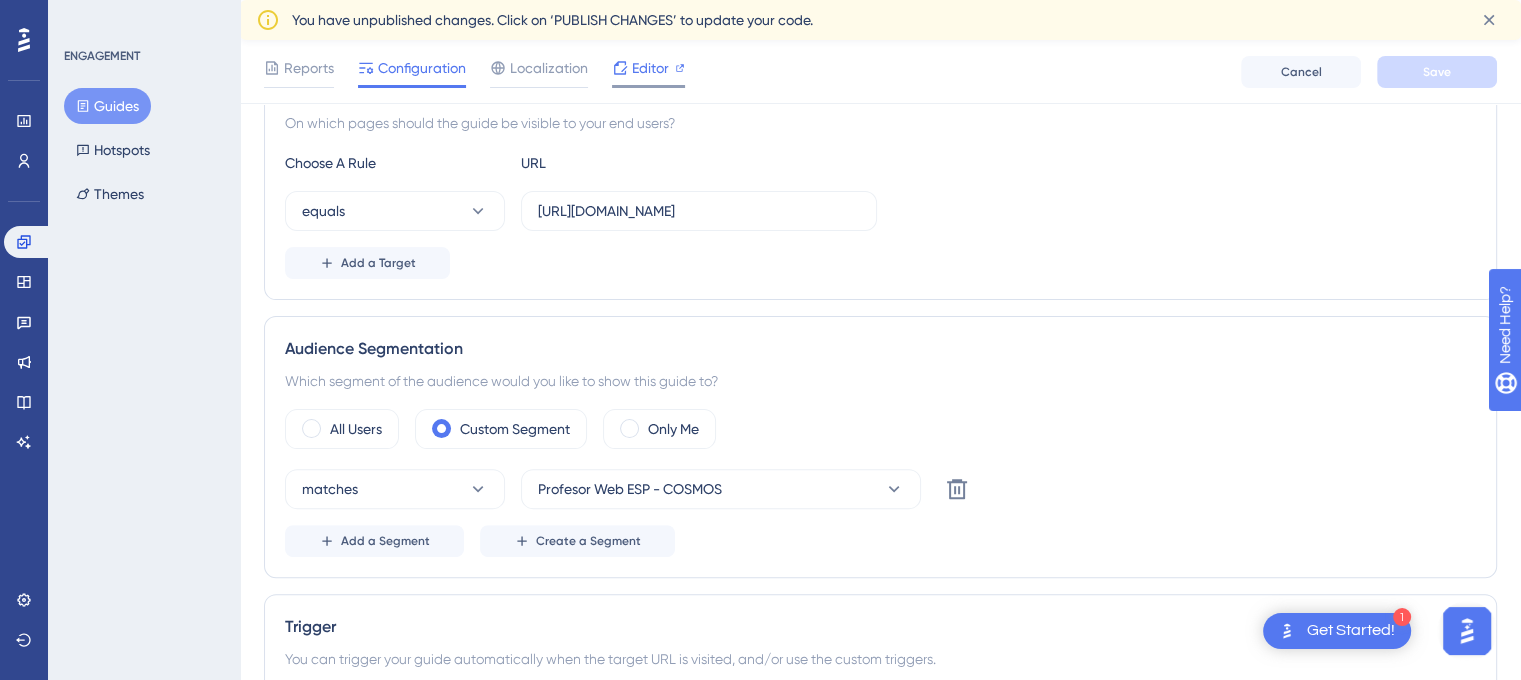click on "Editor" at bounding box center [650, 68] 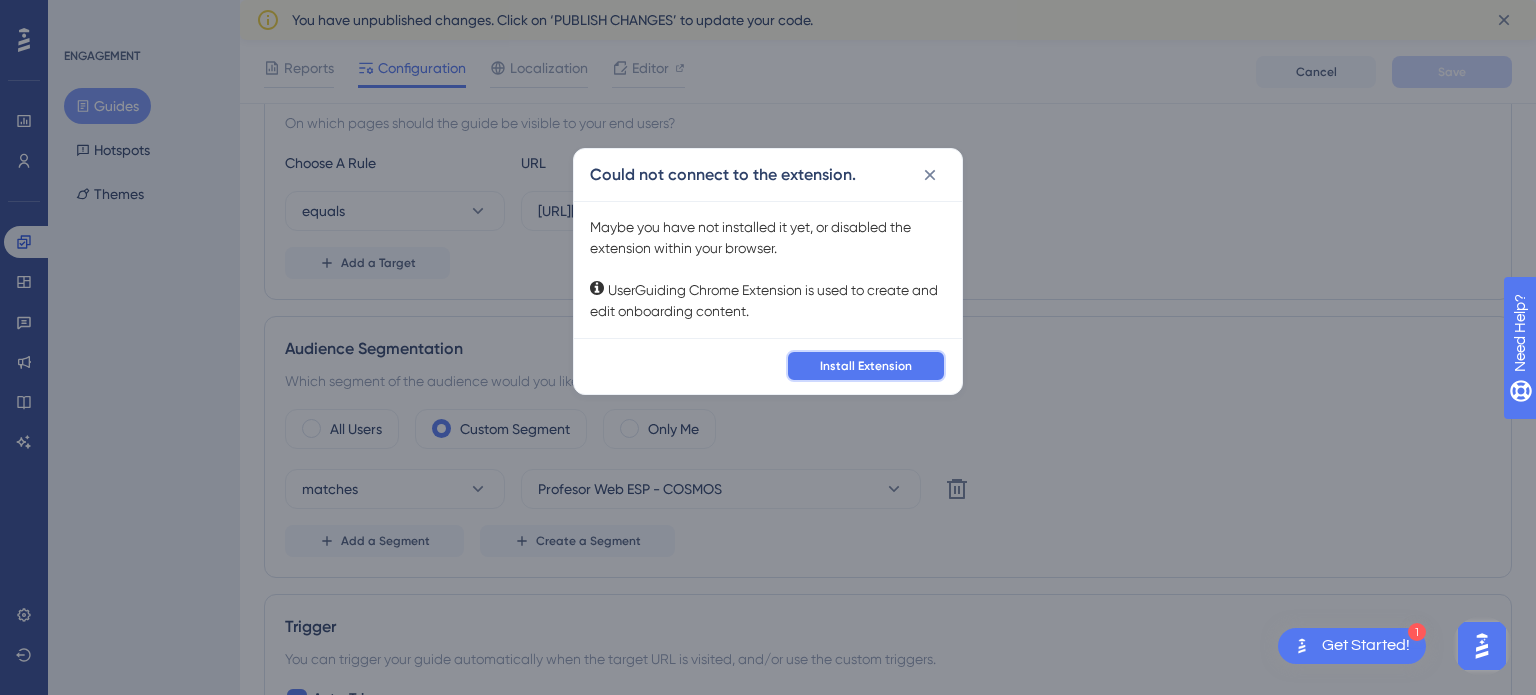 click on "Install Extension" at bounding box center [866, 366] 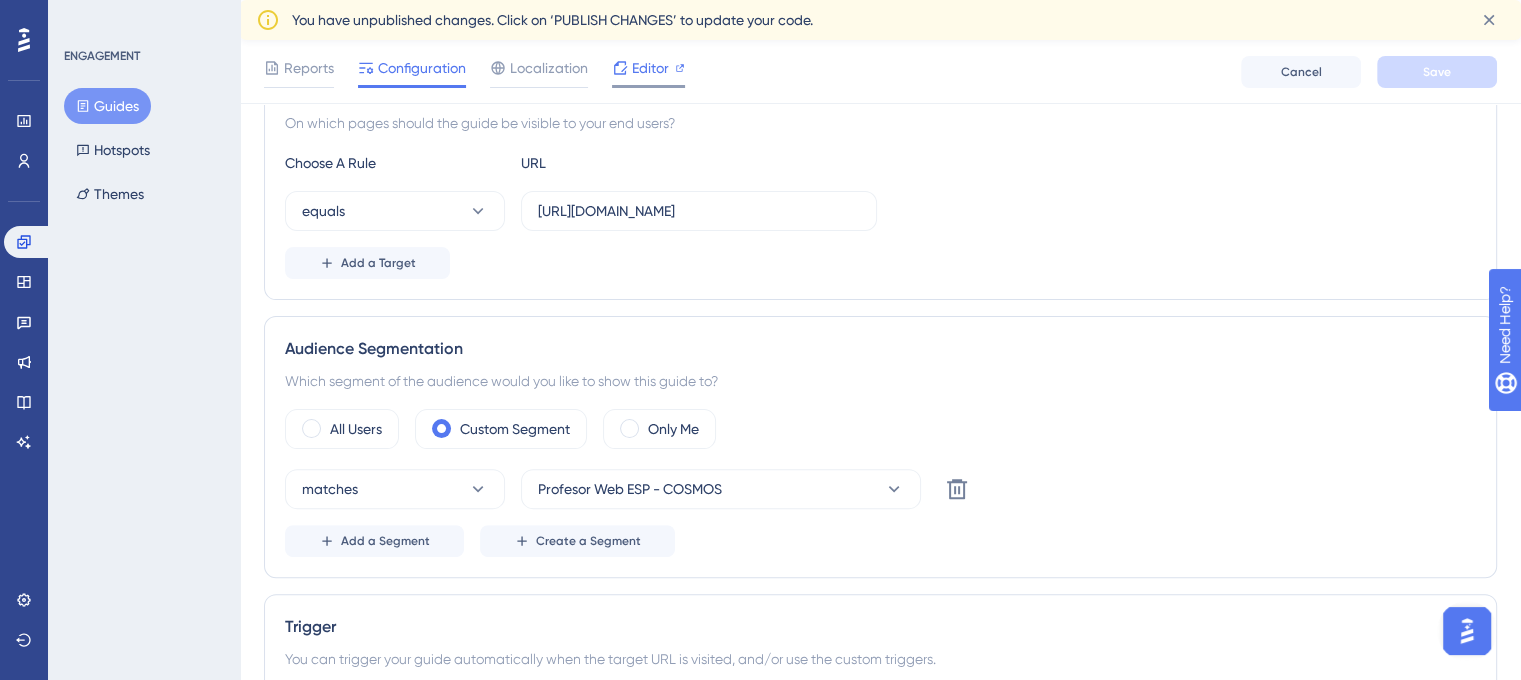 click on "Editor" at bounding box center [650, 68] 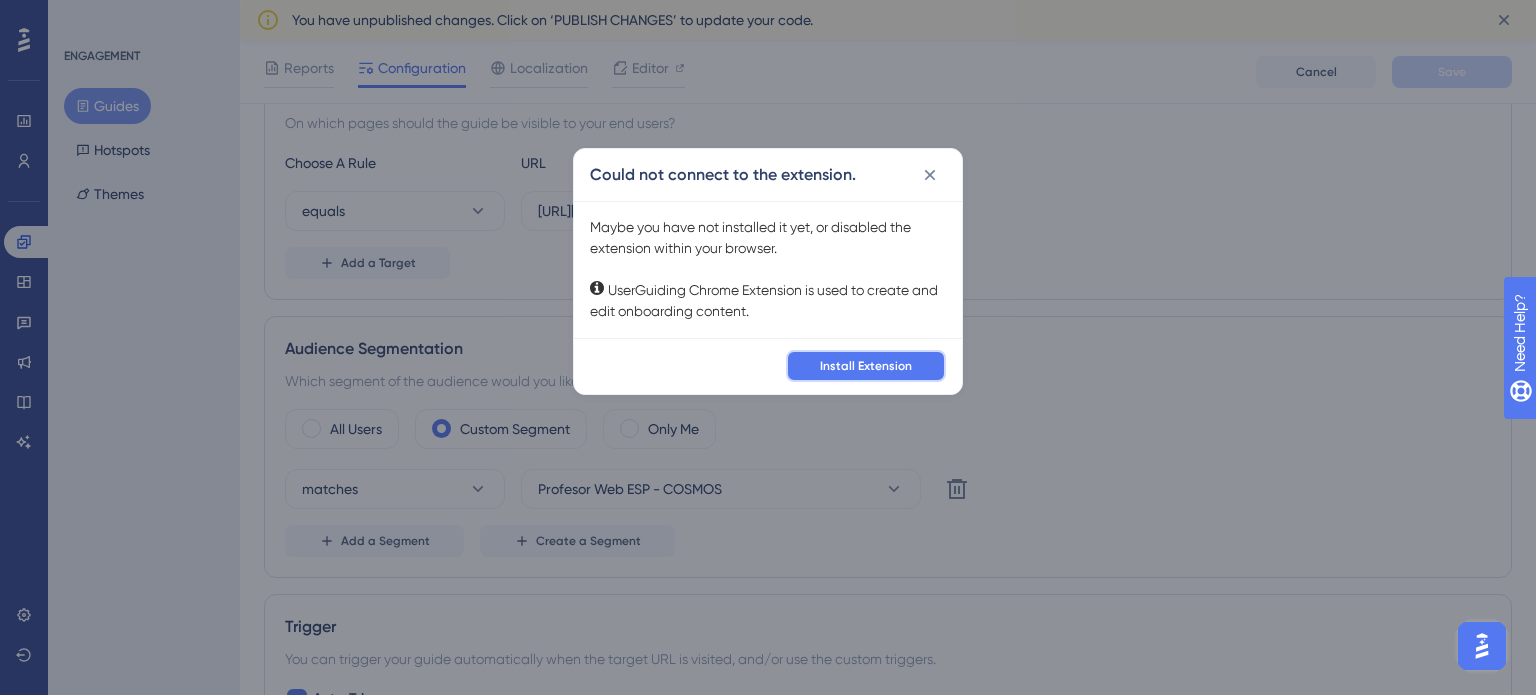 click on "Install Extension" at bounding box center (866, 366) 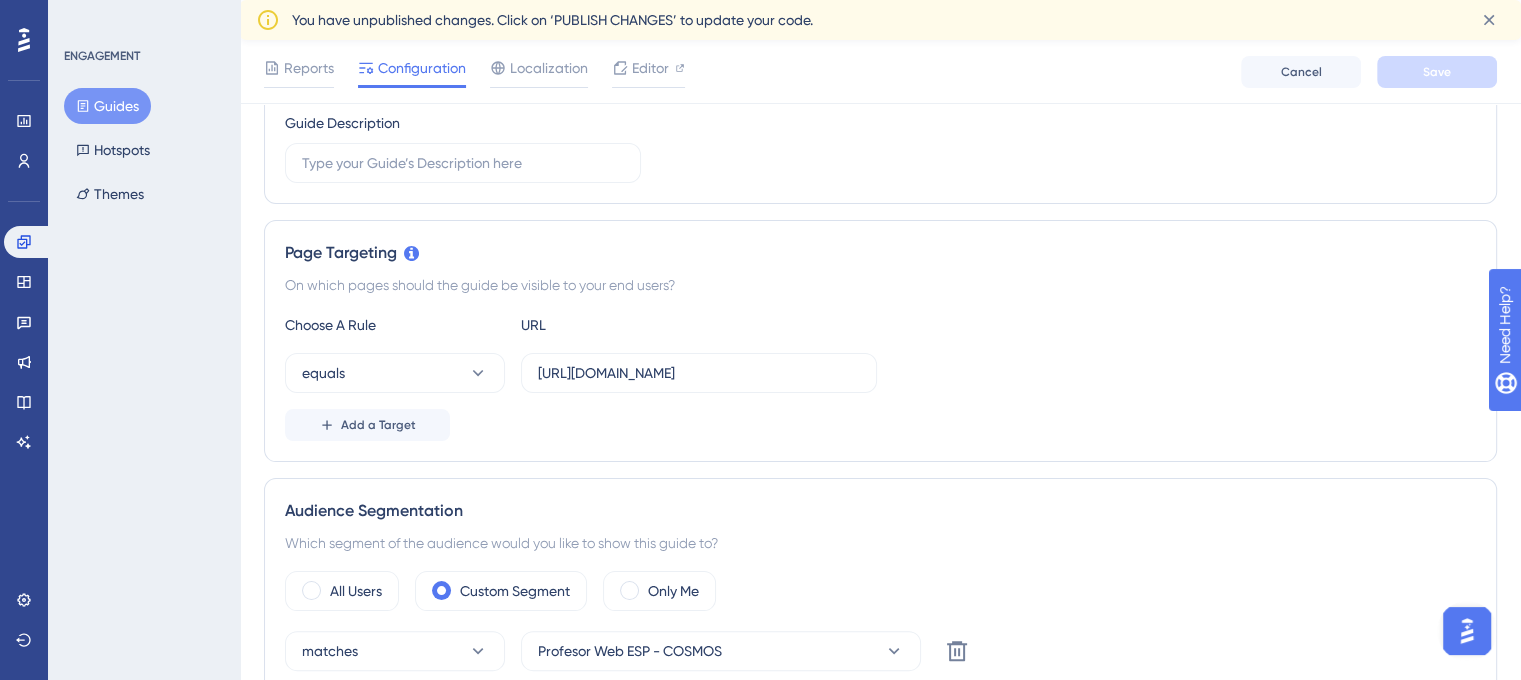 scroll, scrollTop: 0, scrollLeft: 0, axis: both 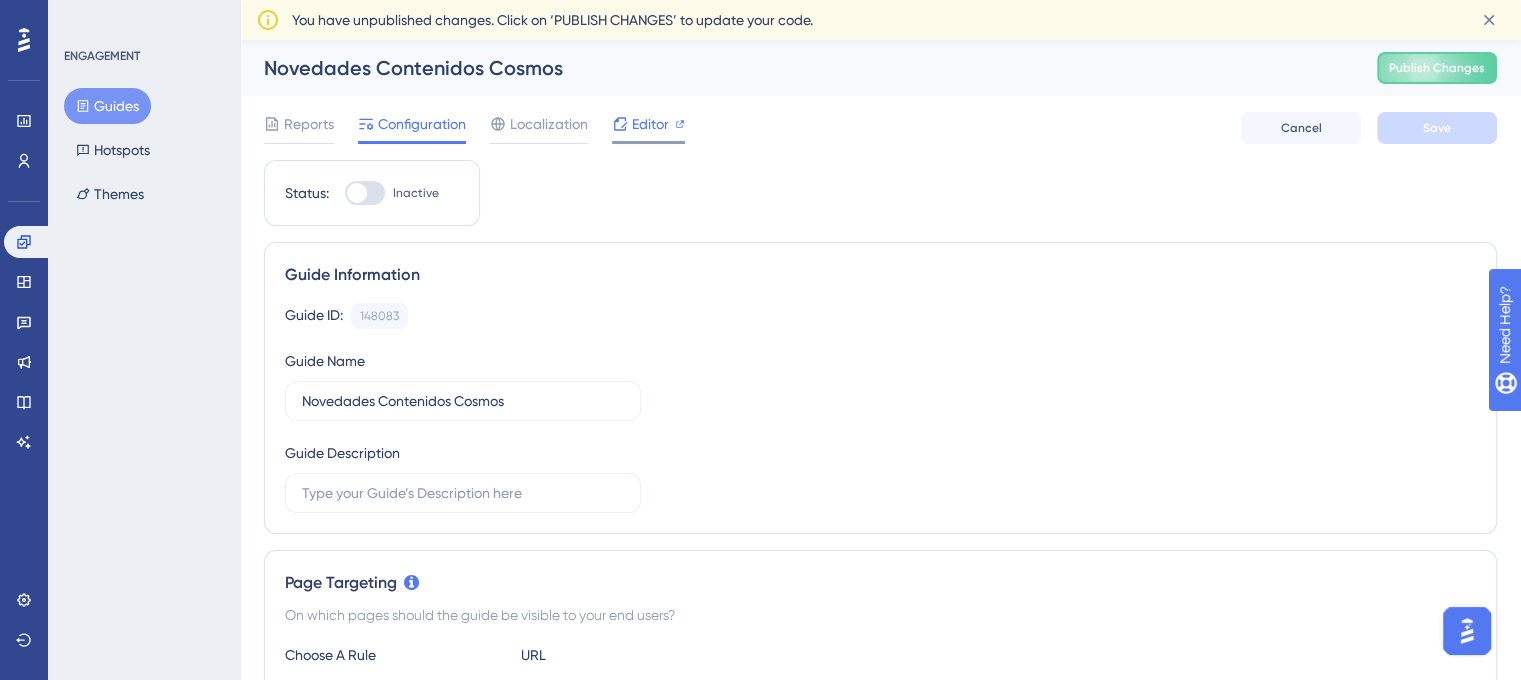 click on "Editor" at bounding box center [648, 124] 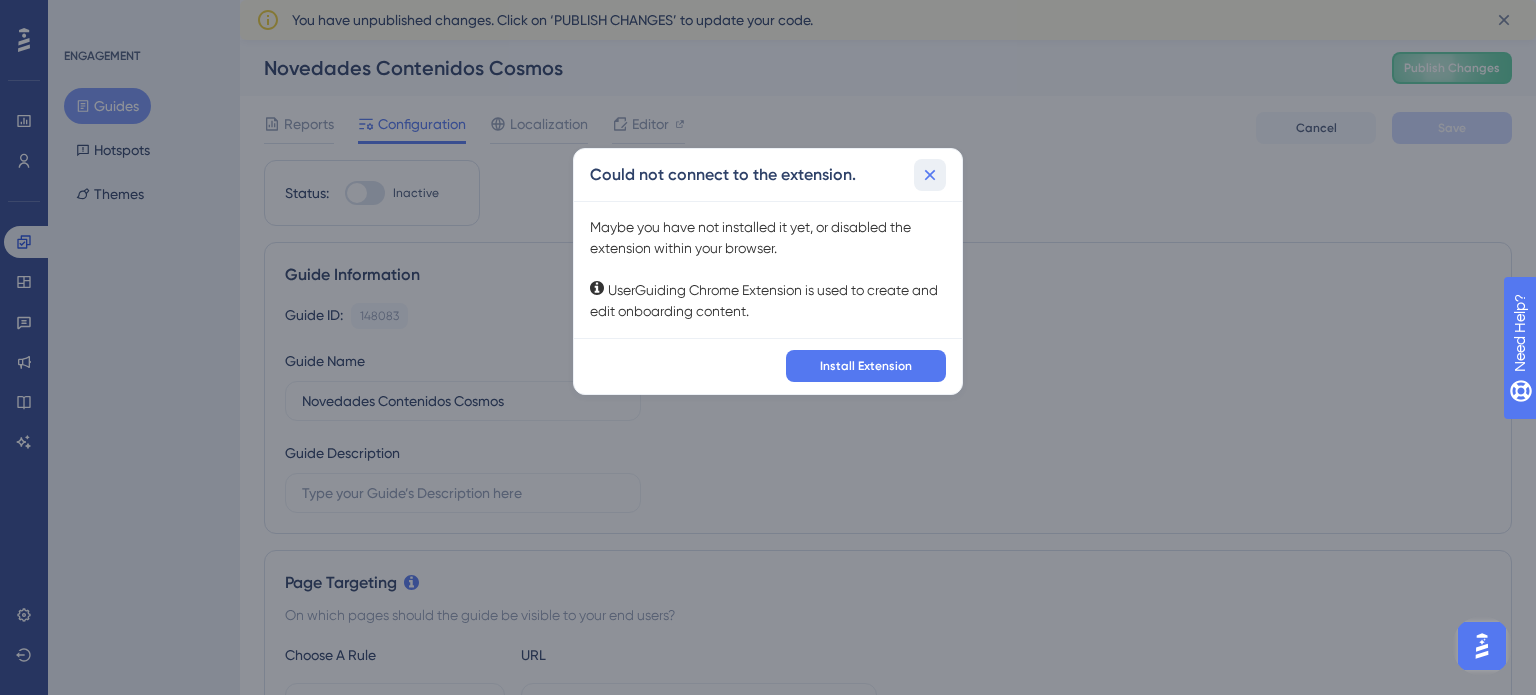click 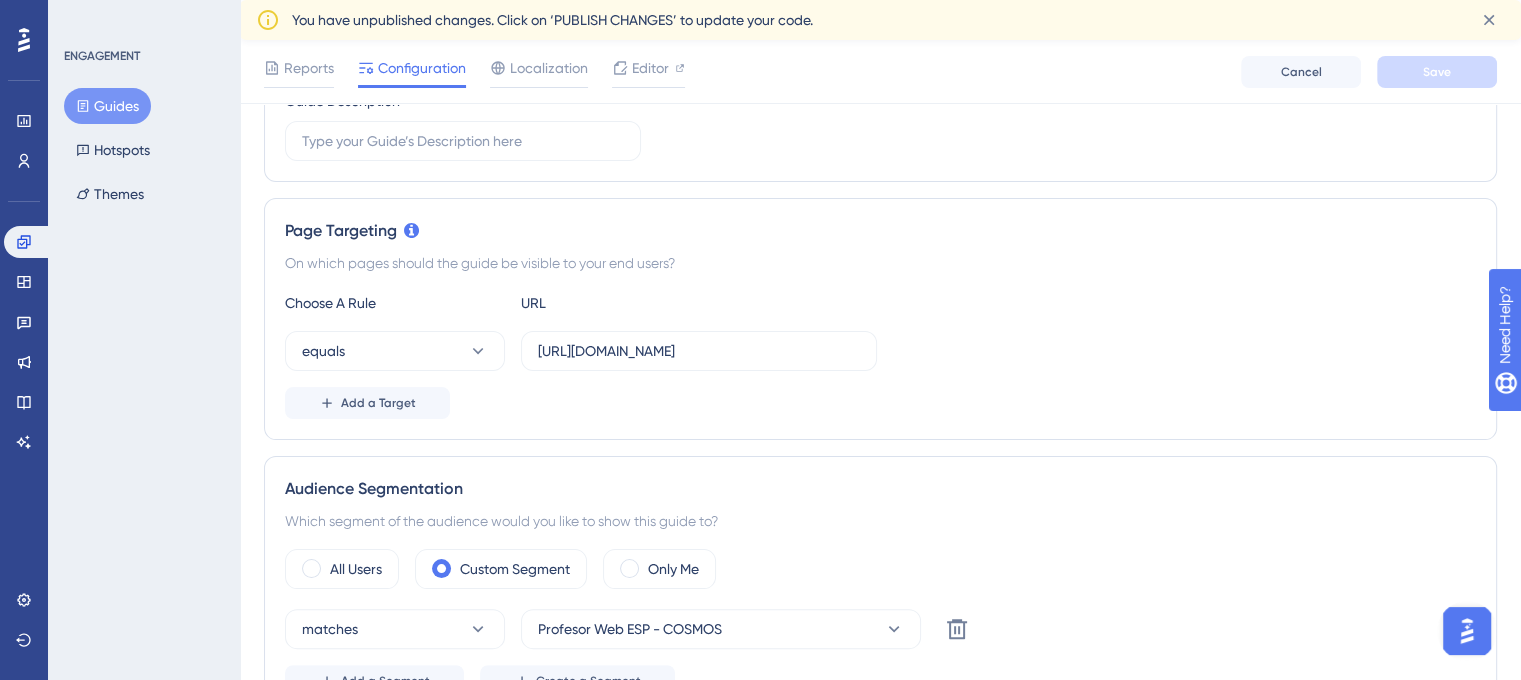 scroll, scrollTop: 500, scrollLeft: 0, axis: vertical 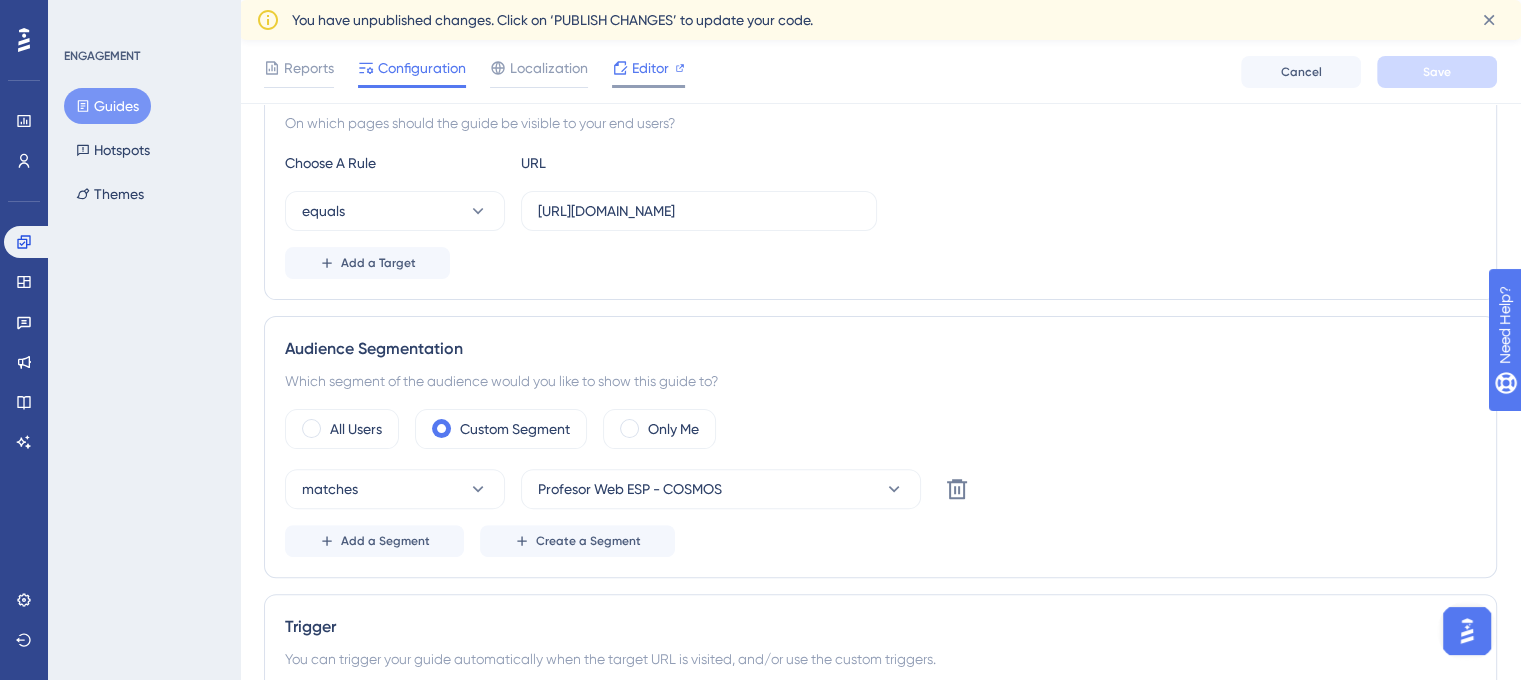 click on "Editor" at bounding box center [650, 68] 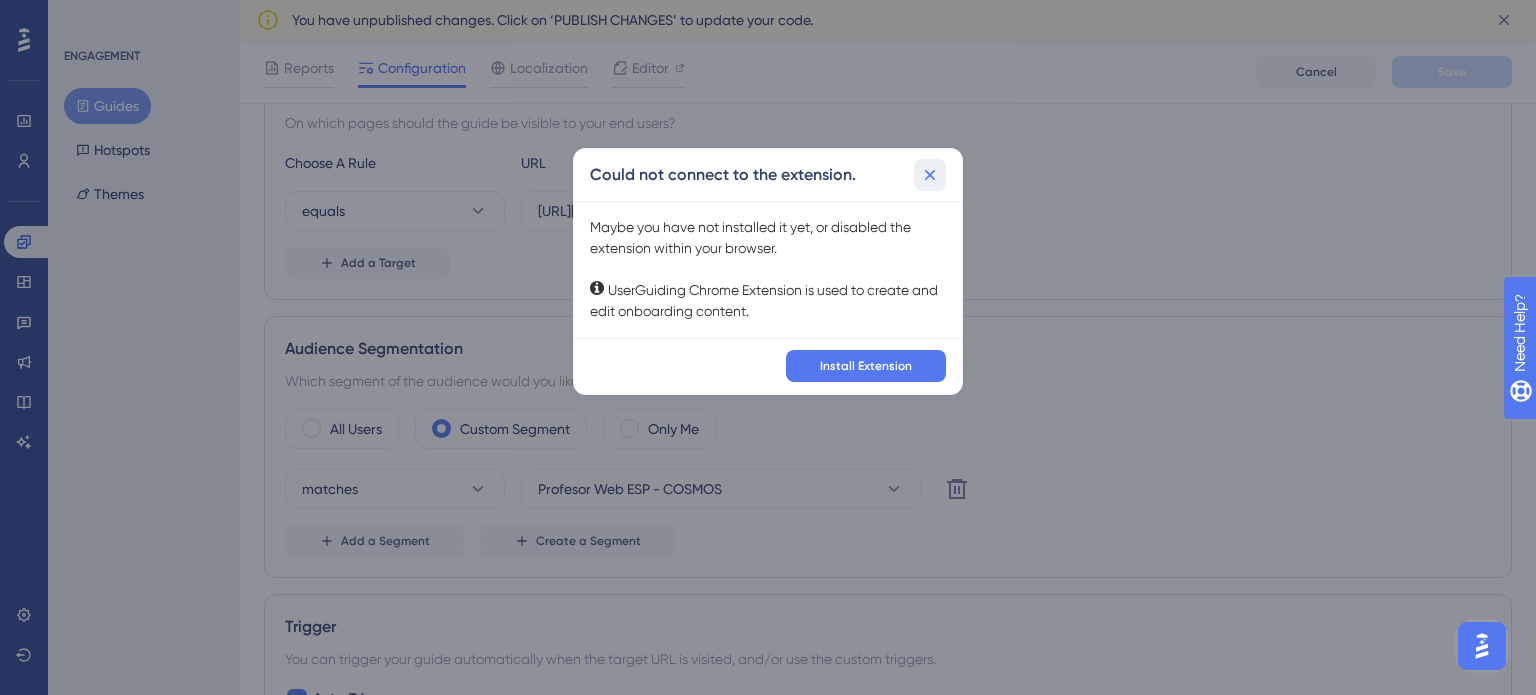 click 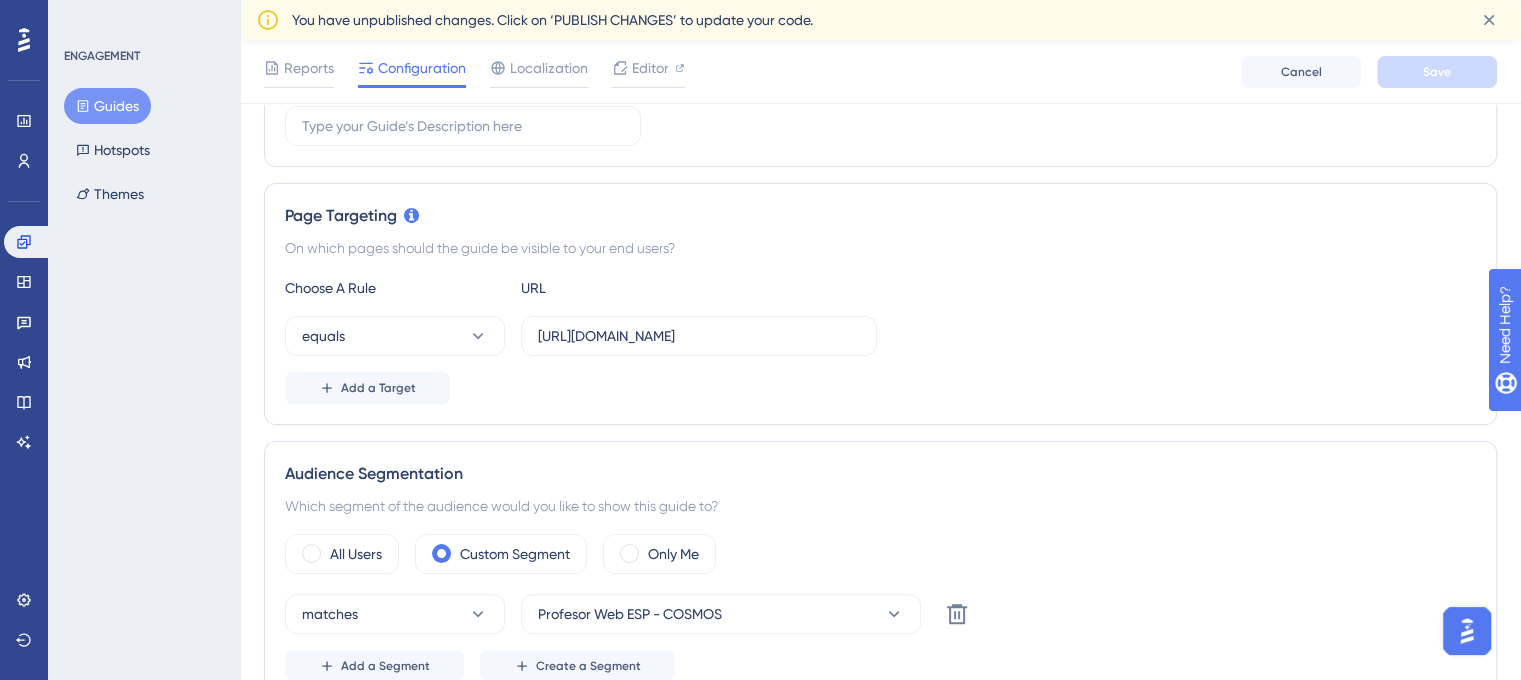scroll, scrollTop: 300, scrollLeft: 0, axis: vertical 